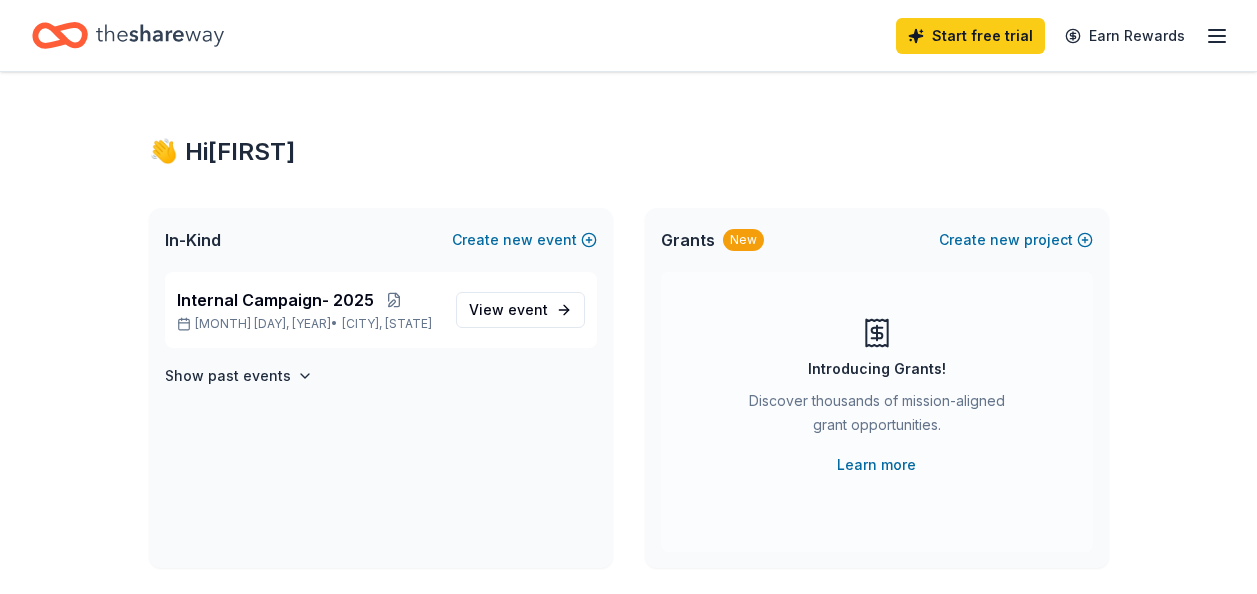 scroll, scrollTop: 0, scrollLeft: 0, axis: both 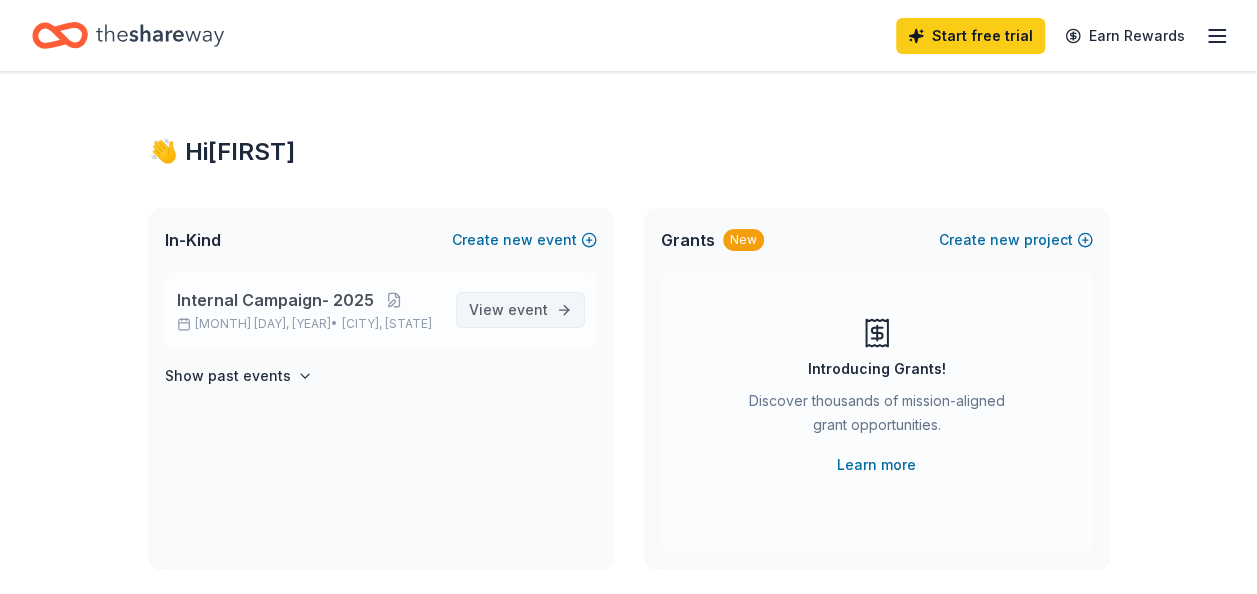 click on "View   event" at bounding box center [520, 310] 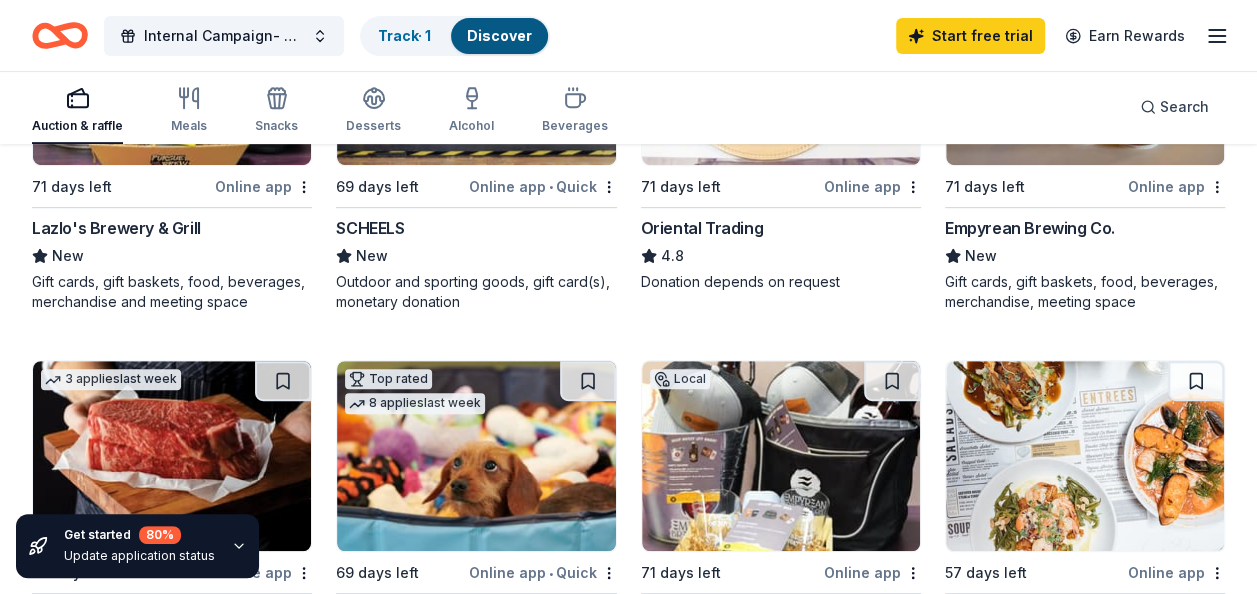 scroll, scrollTop: 200, scrollLeft: 0, axis: vertical 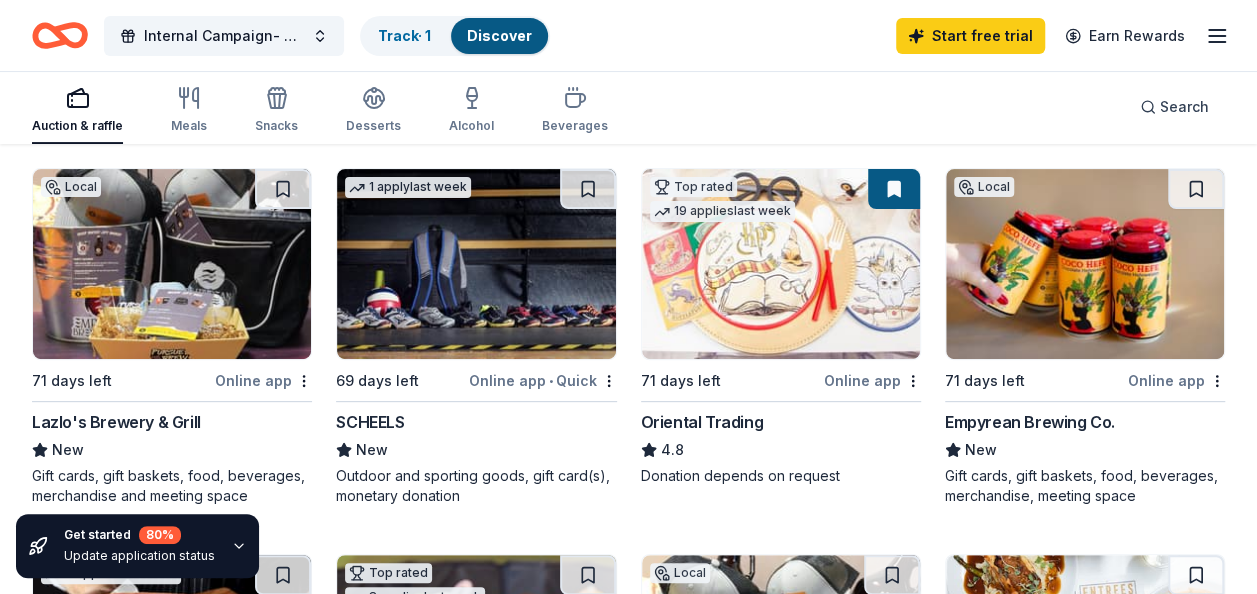 click at bounding box center [172, 264] 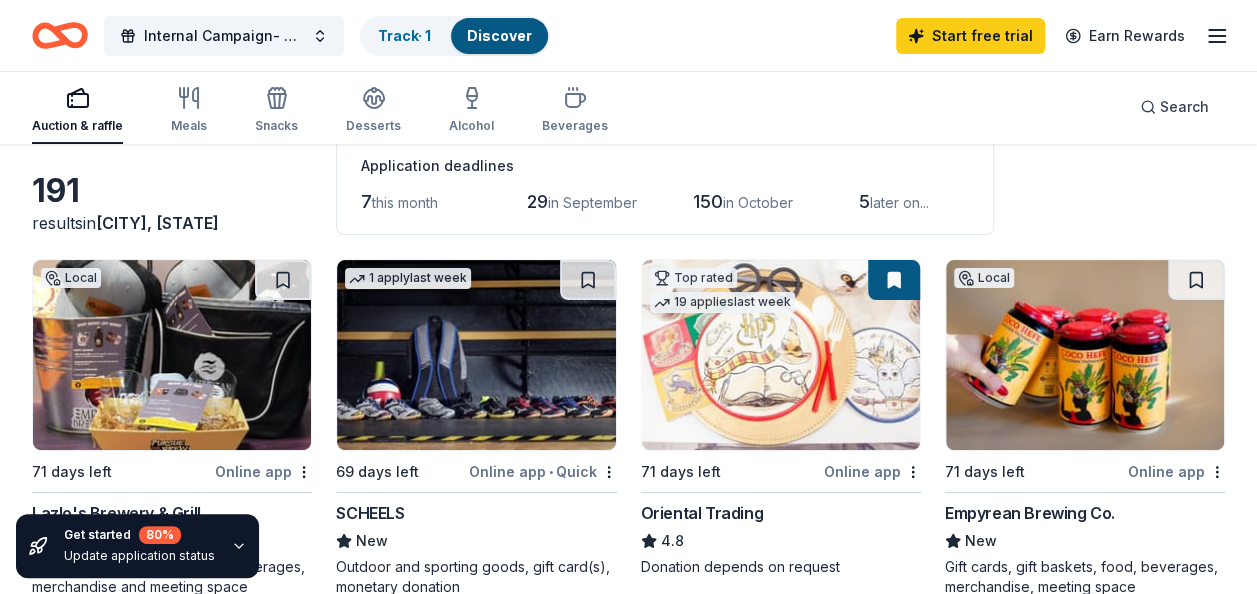 scroll, scrollTop: 0, scrollLeft: 0, axis: both 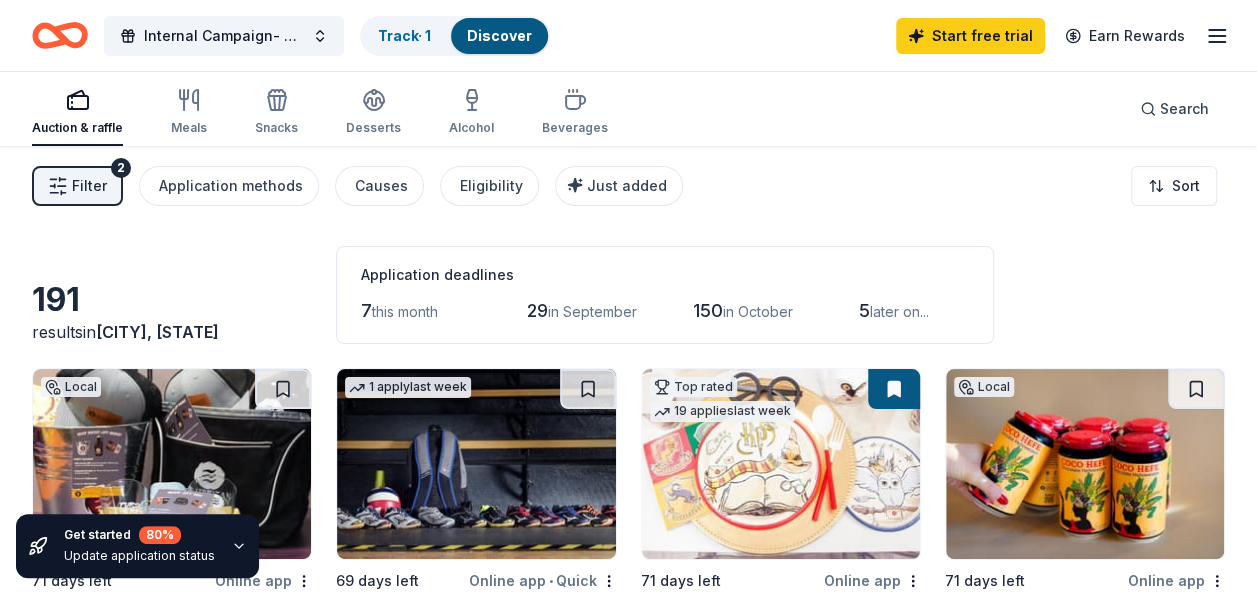click 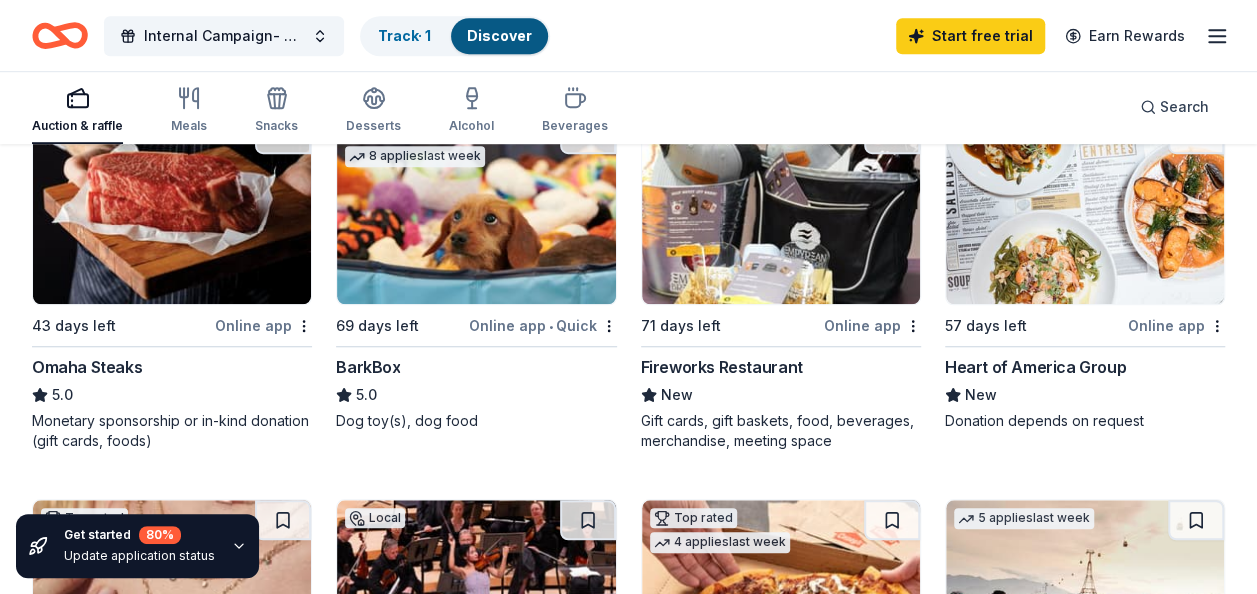 scroll, scrollTop: 600, scrollLeft: 0, axis: vertical 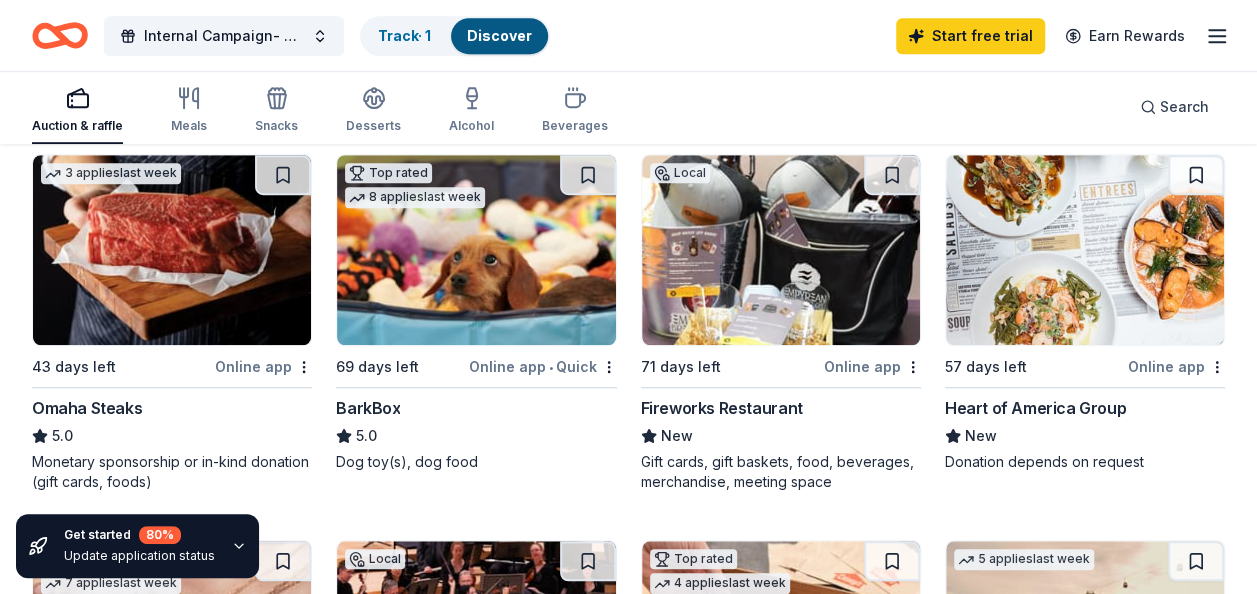 click at bounding box center [172, 250] 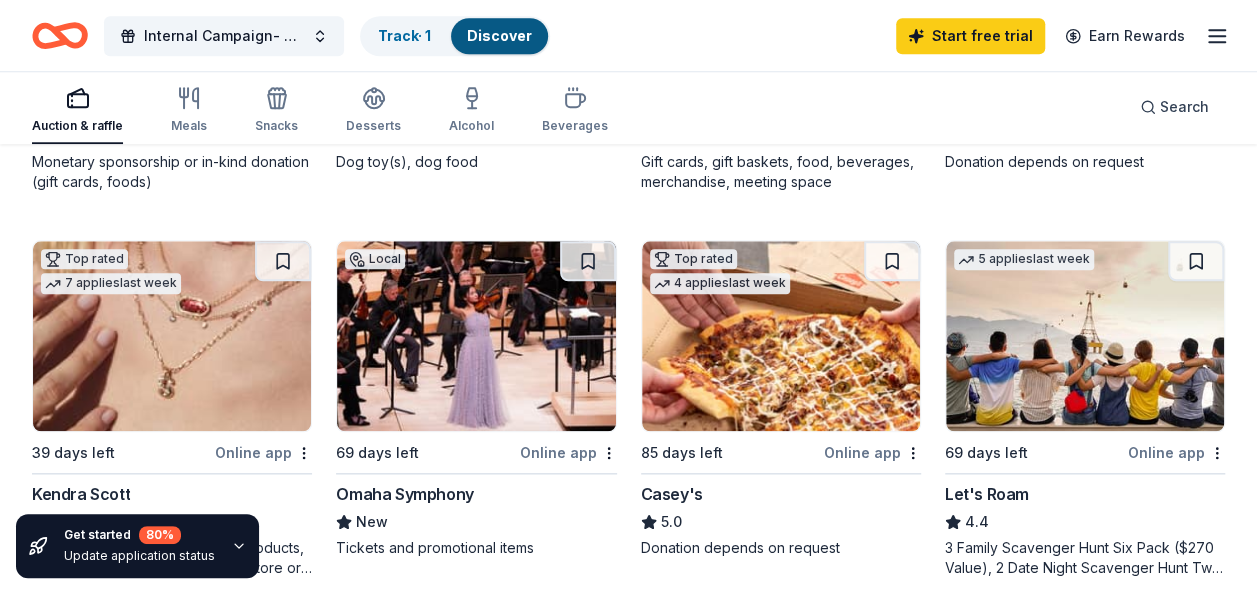 scroll, scrollTop: 1000, scrollLeft: 0, axis: vertical 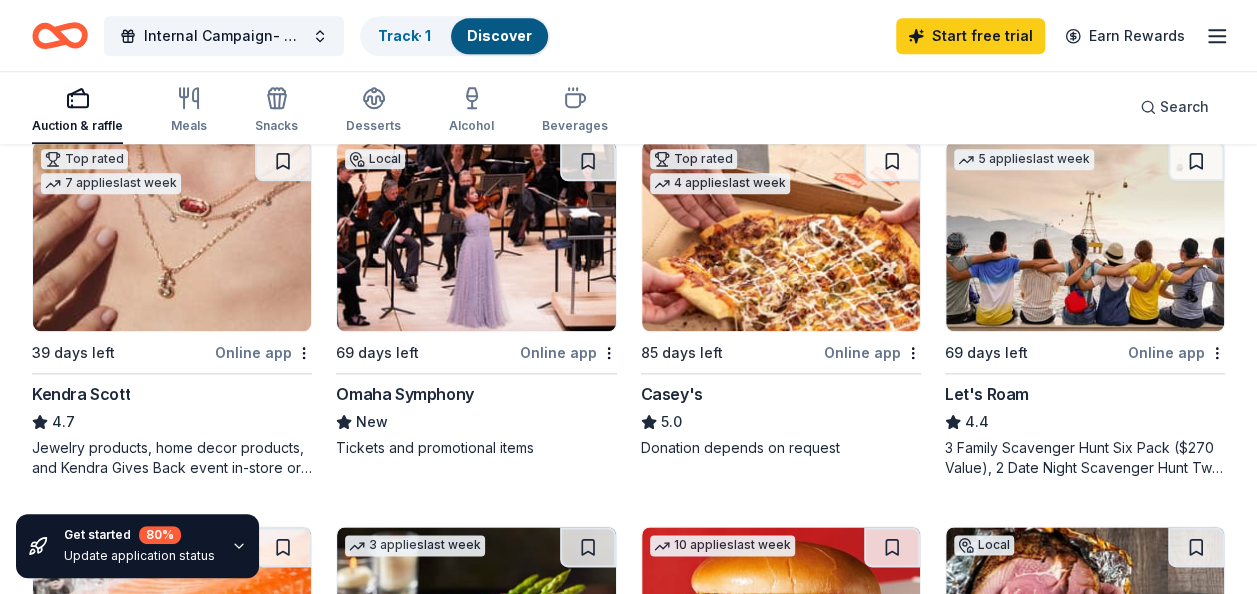 click at bounding box center [781, 236] 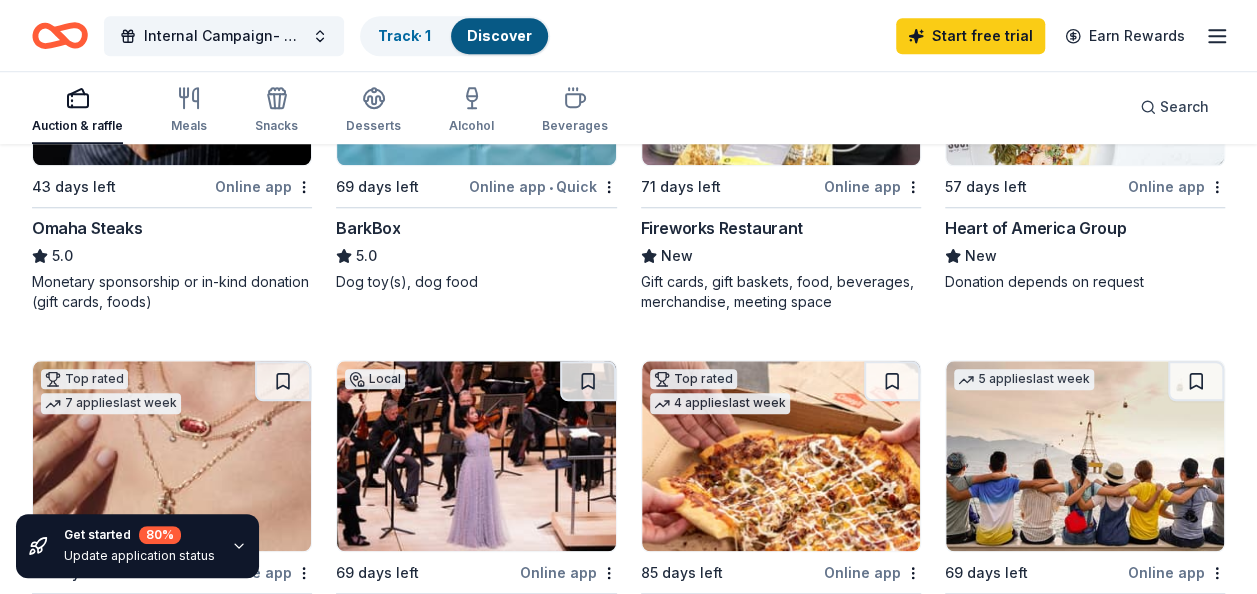 scroll, scrollTop: 500, scrollLeft: 0, axis: vertical 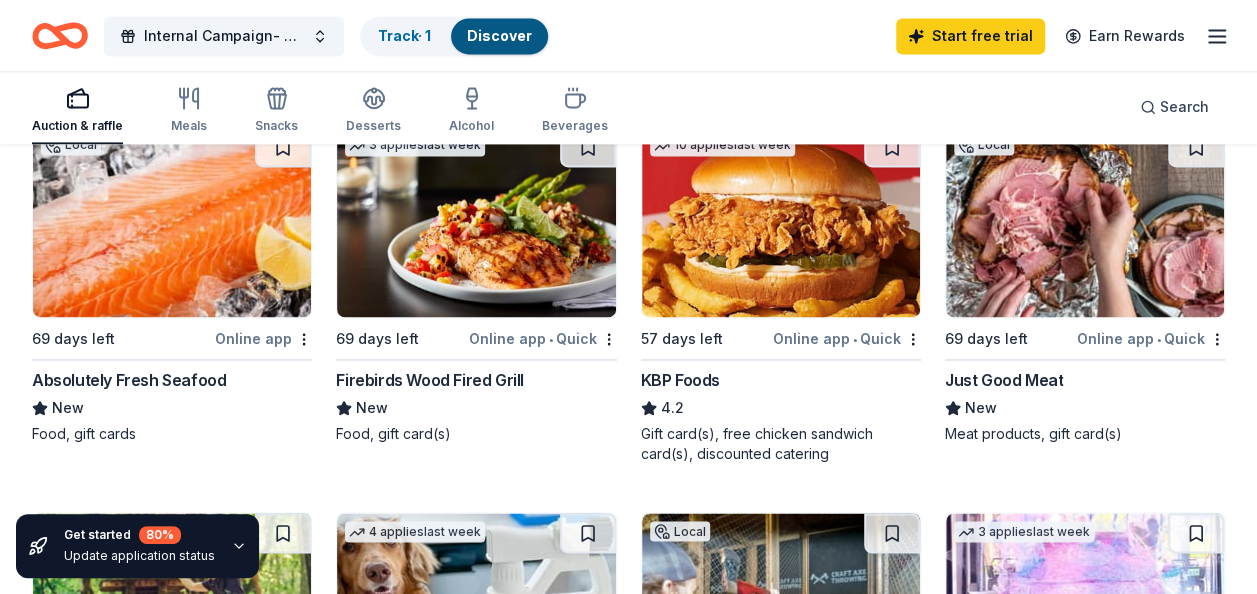 click on "Online app • Quick" at bounding box center (1151, 338) 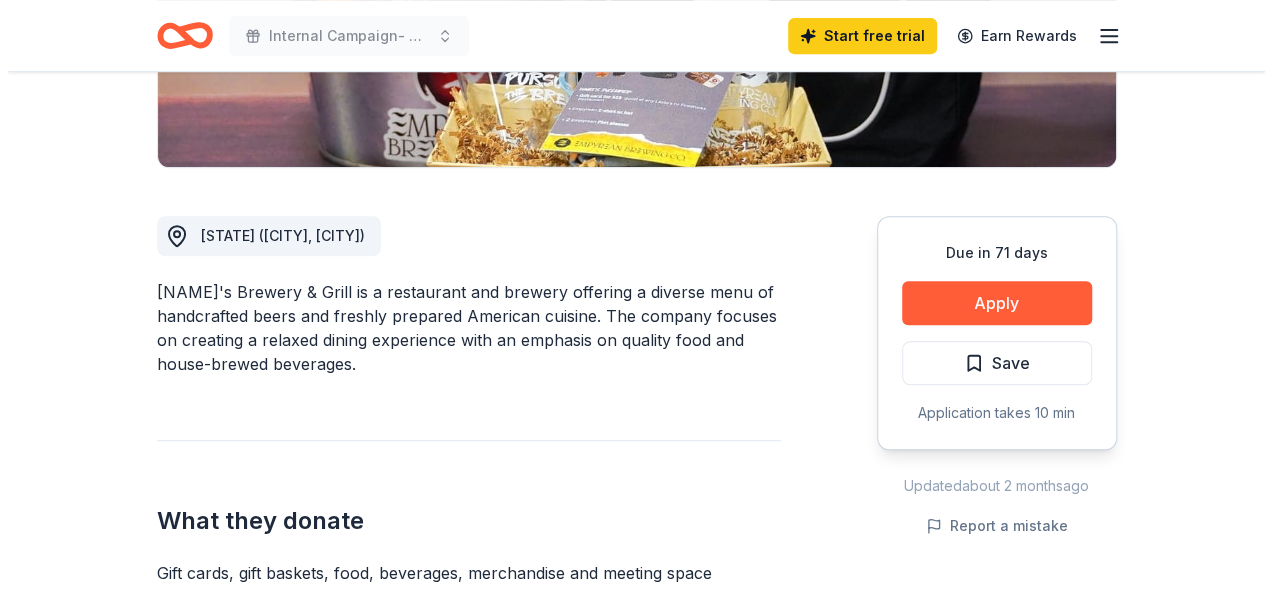 scroll, scrollTop: 500, scrollLeft: 0, axis: vertical 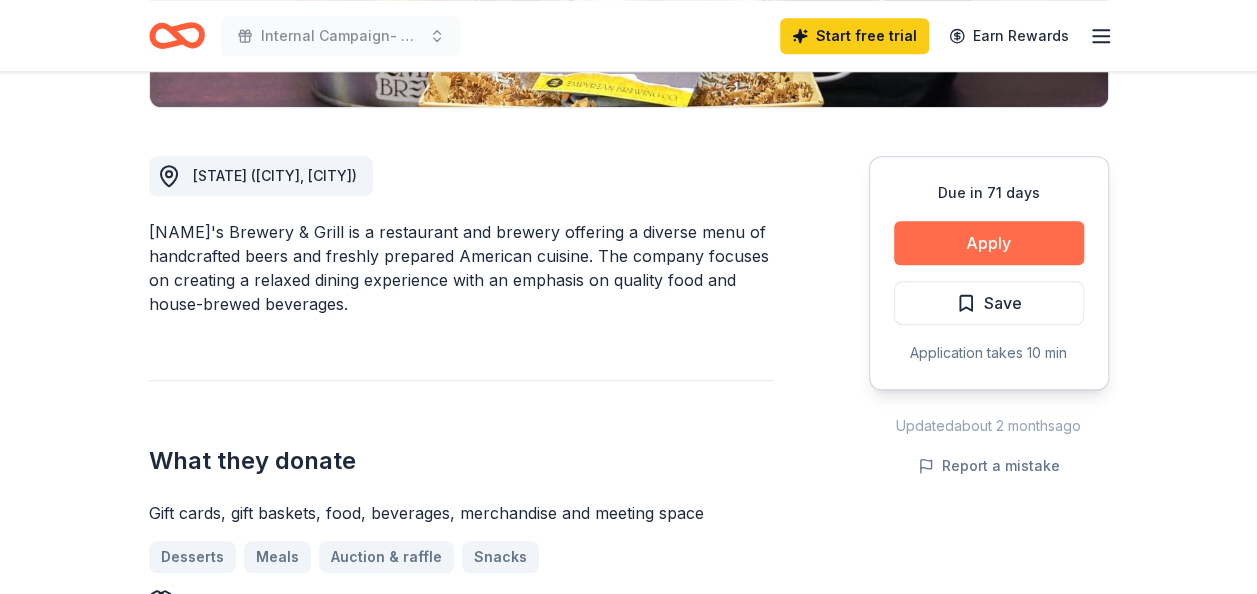 click on "Apply" at bounding box center (989, 243) 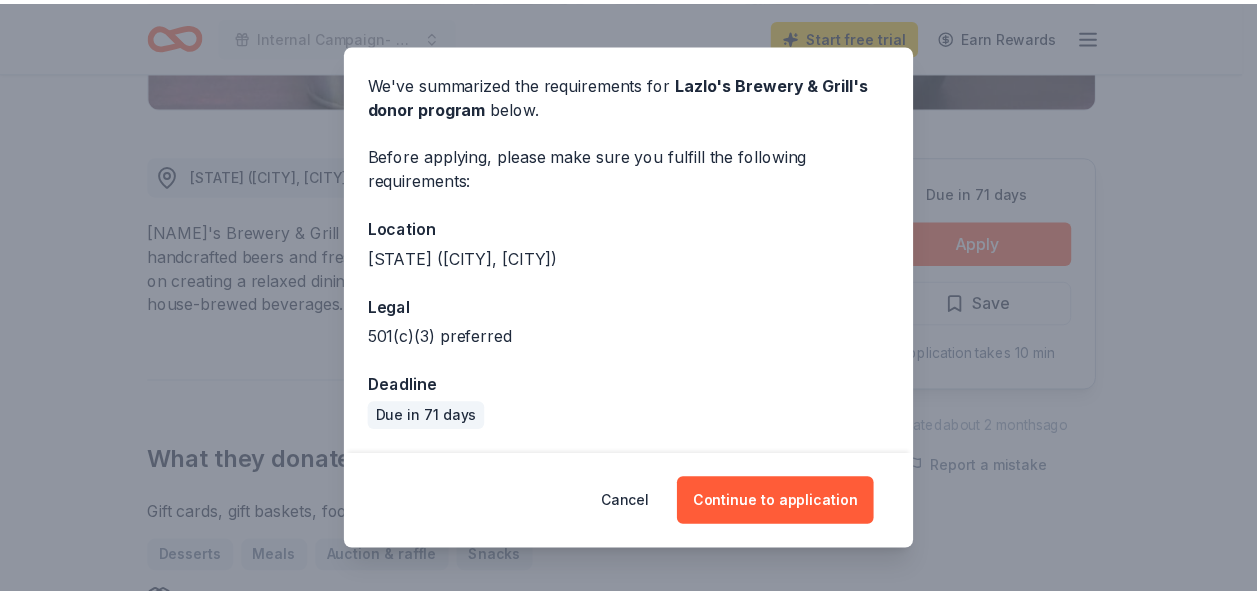 scroll, scrollTop: 0, scrollLeft: 0, axis: both 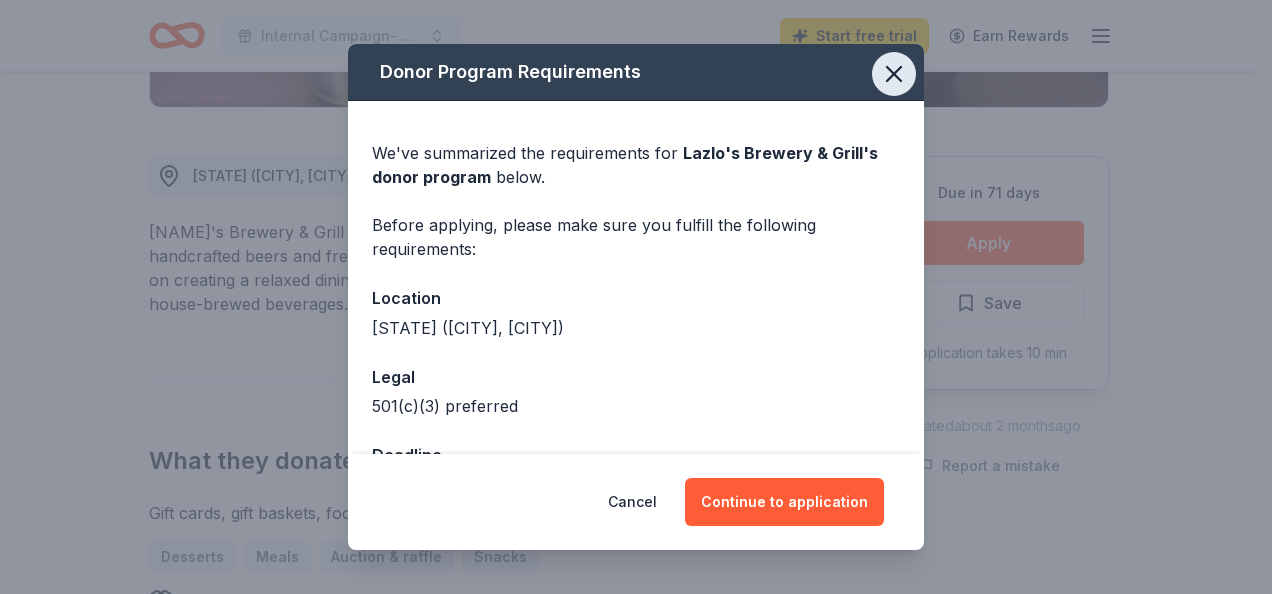 click 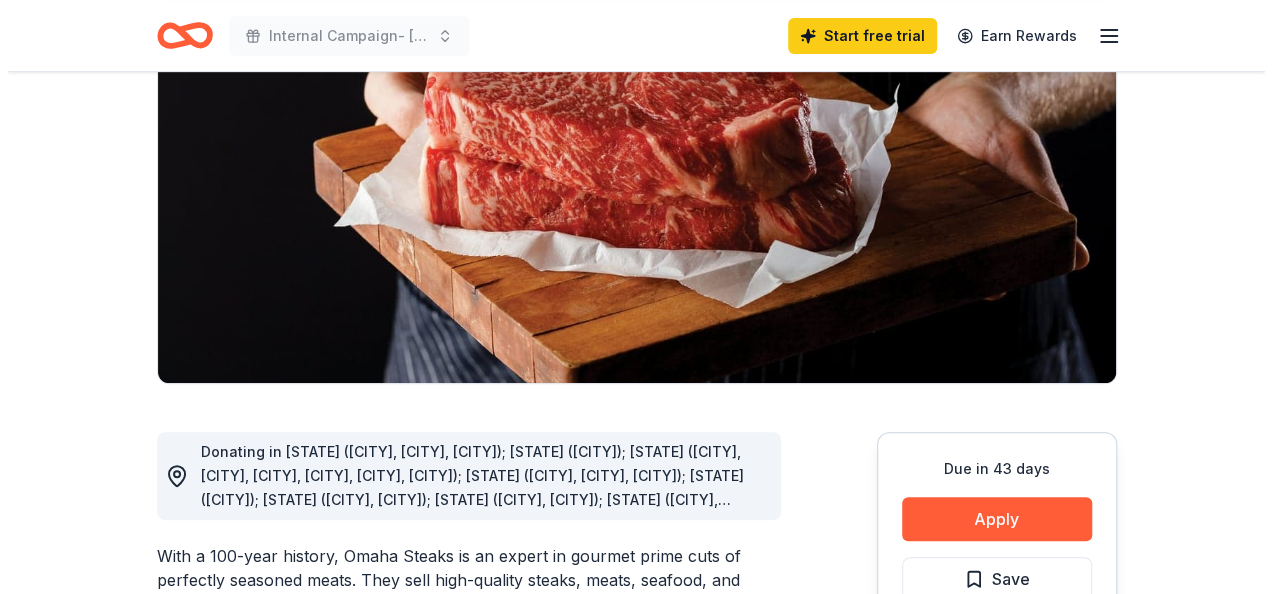 scroll, scrollTop: 400, scrollLeft: 0, axis: vertical 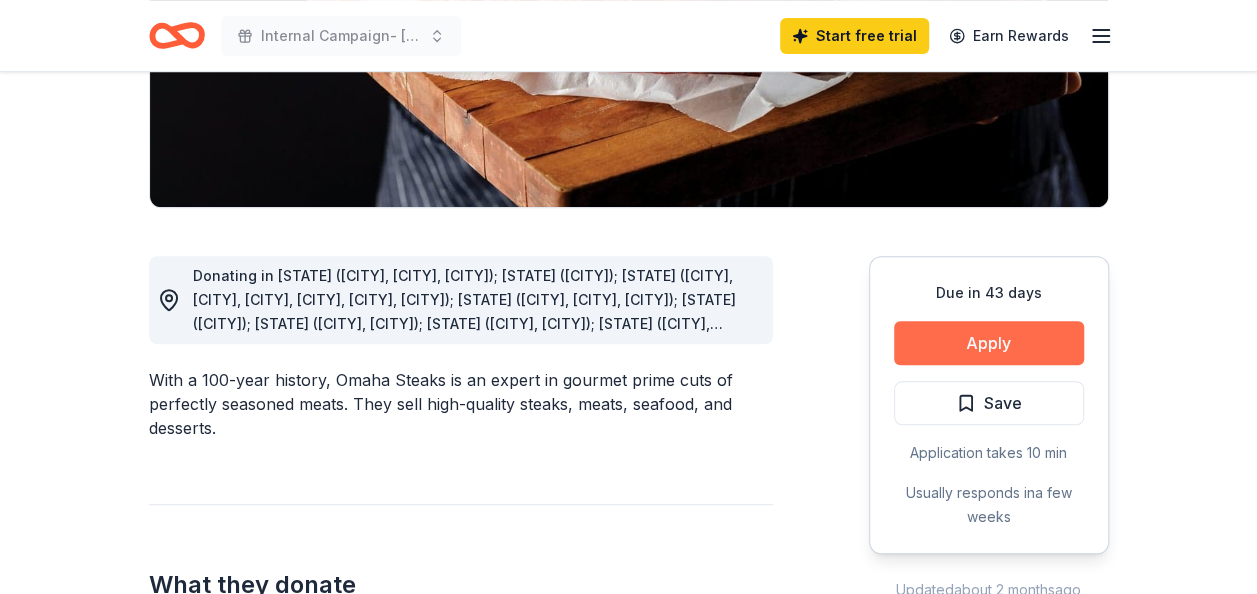 click on "Apply" at bounding box center (989, 343) 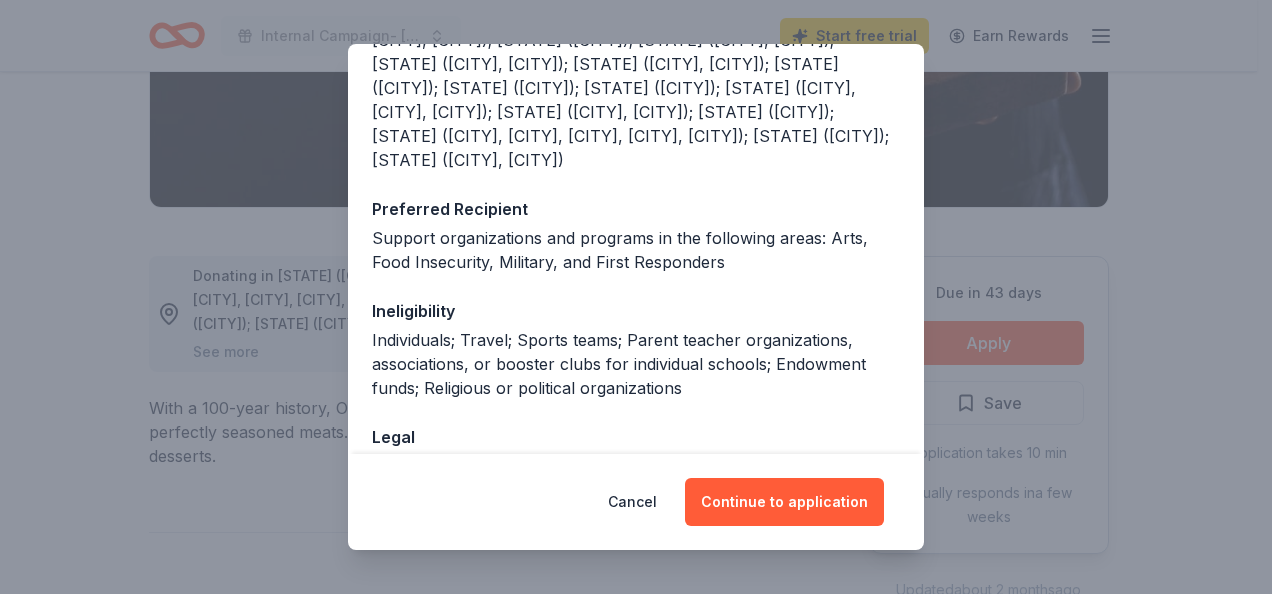 scroll, scrollTop: 90, scrollLeft: 0, axis: vertical 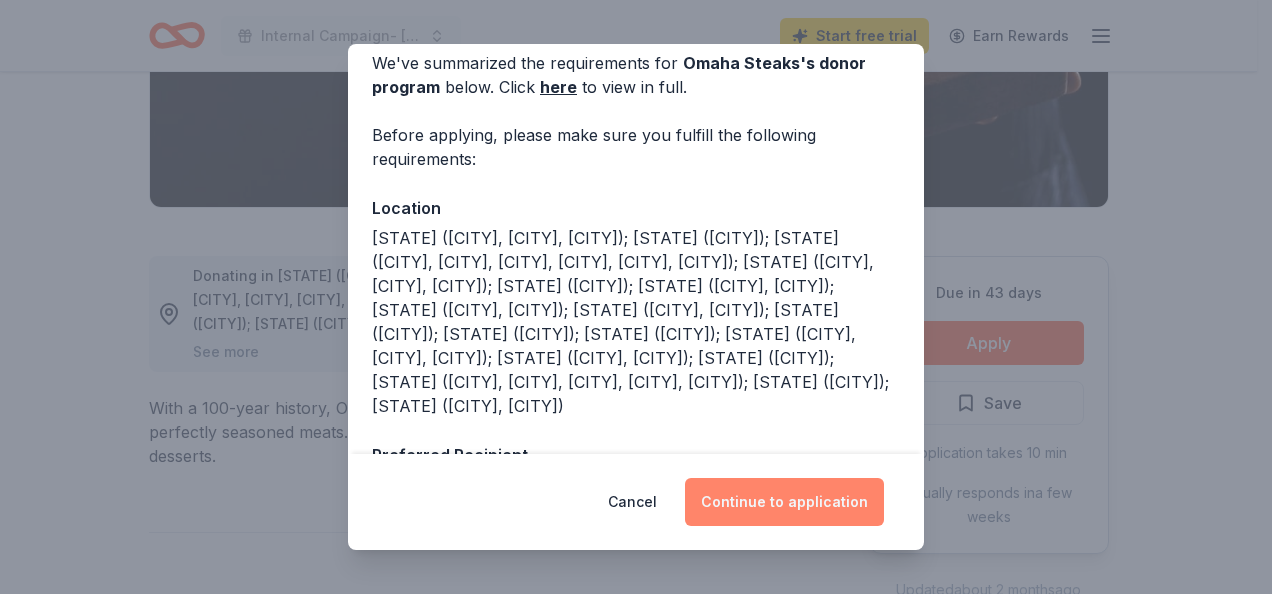 click on "Continue to application" at bounding box center (784, 502) 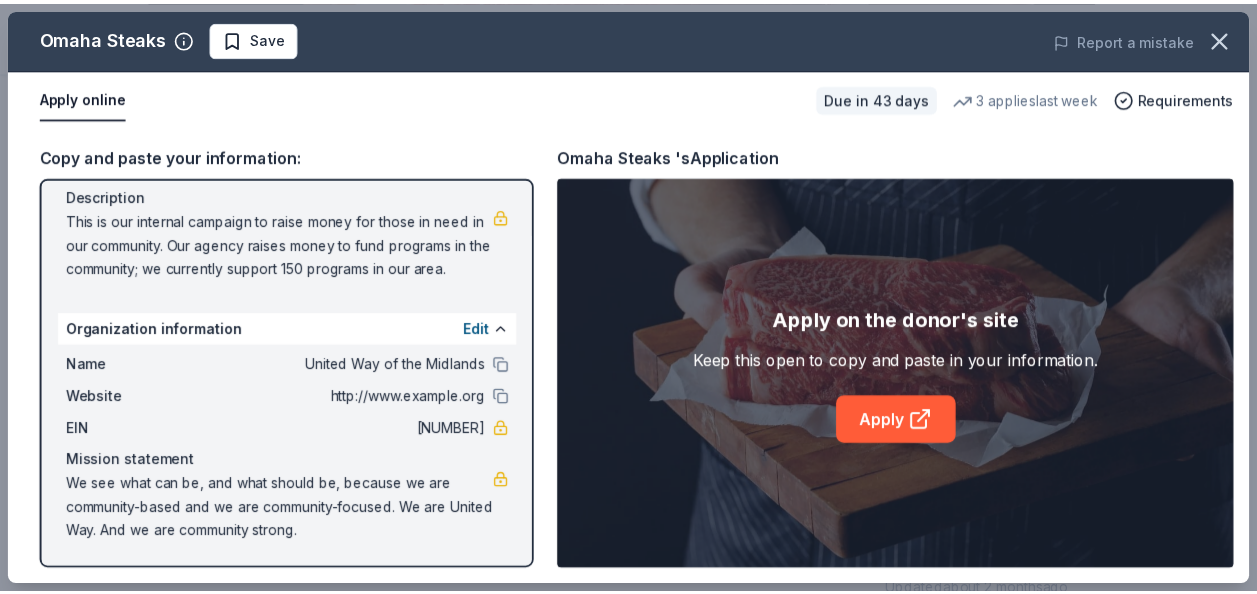 scroll, scrollTop: 203, scrollLeft: 0, axis: vertical 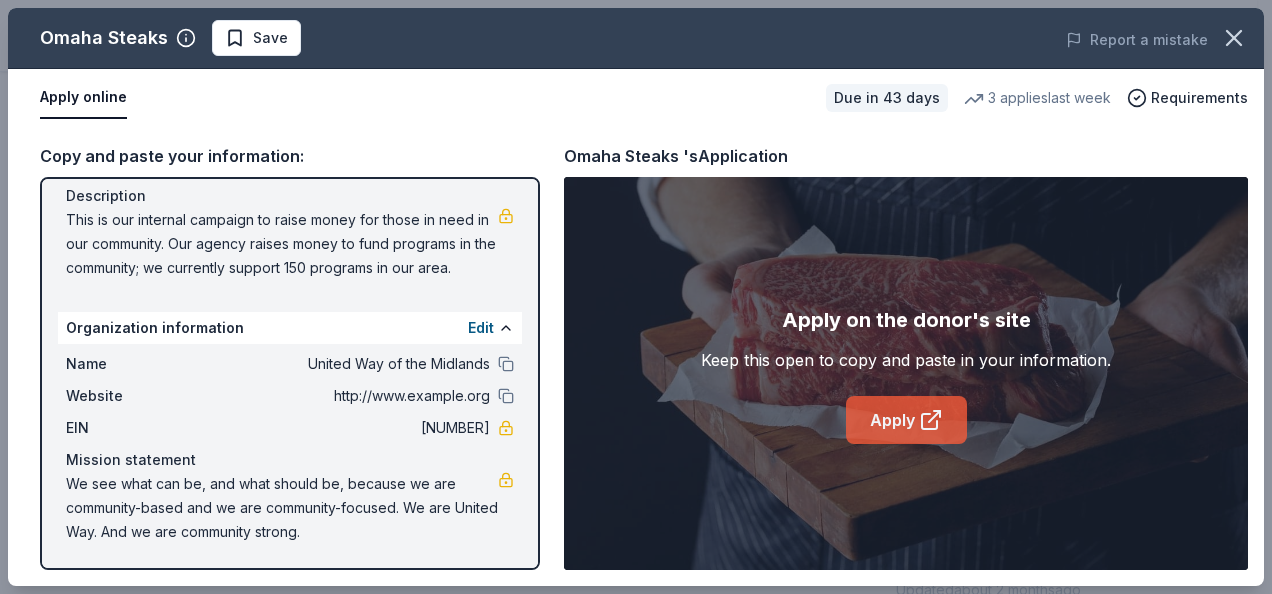 click on "Apply" at bounding box center (906, 420) 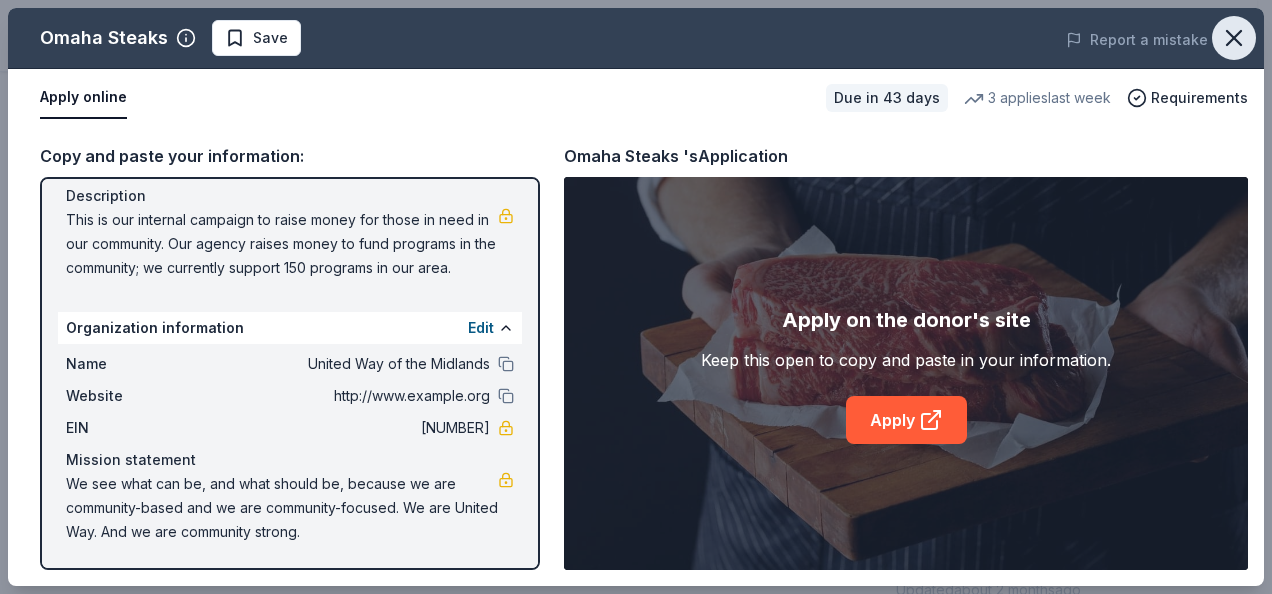 click 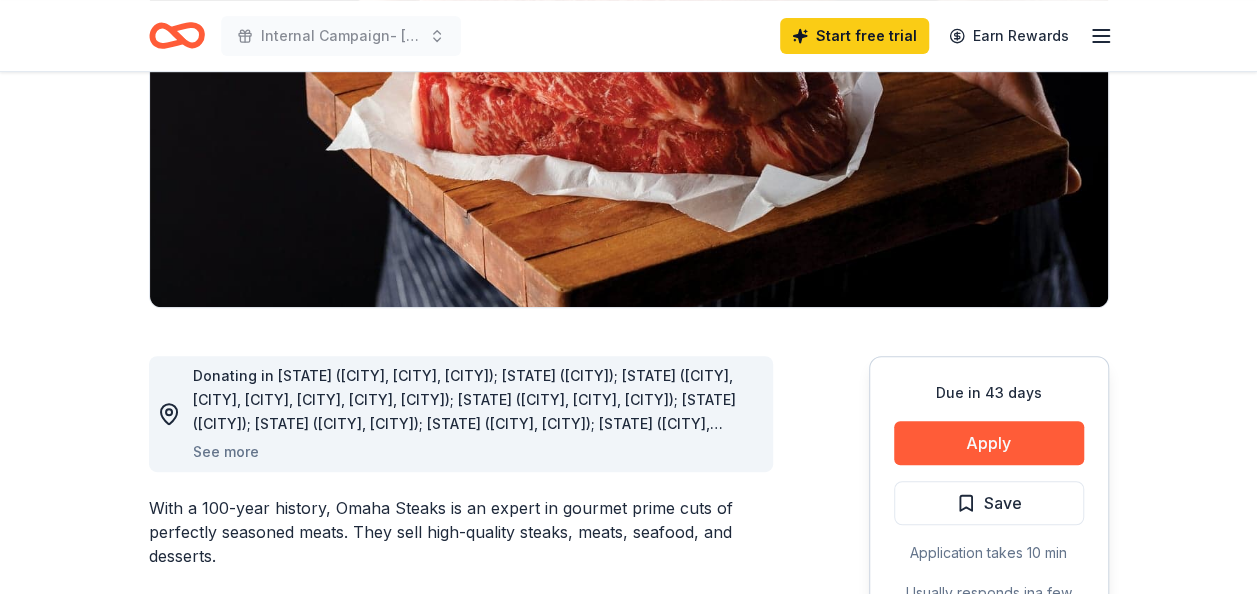 scroll, scrollTop: 0, scrollLeft: 0, axis: both 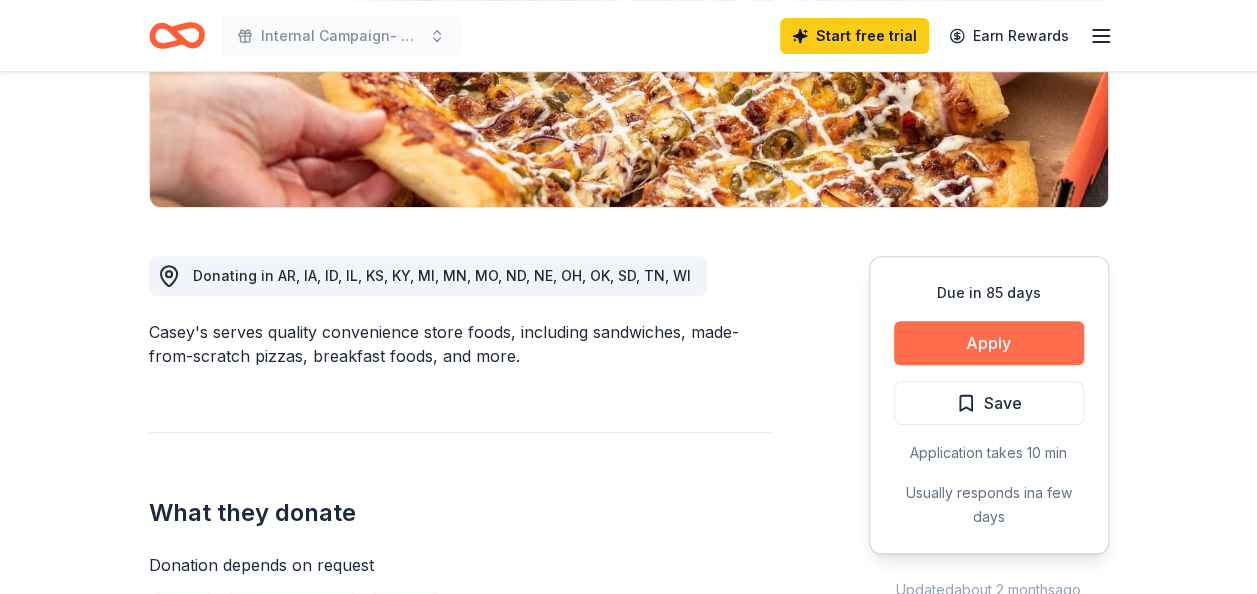 click on "Apply" at bounding box center (989, 343) 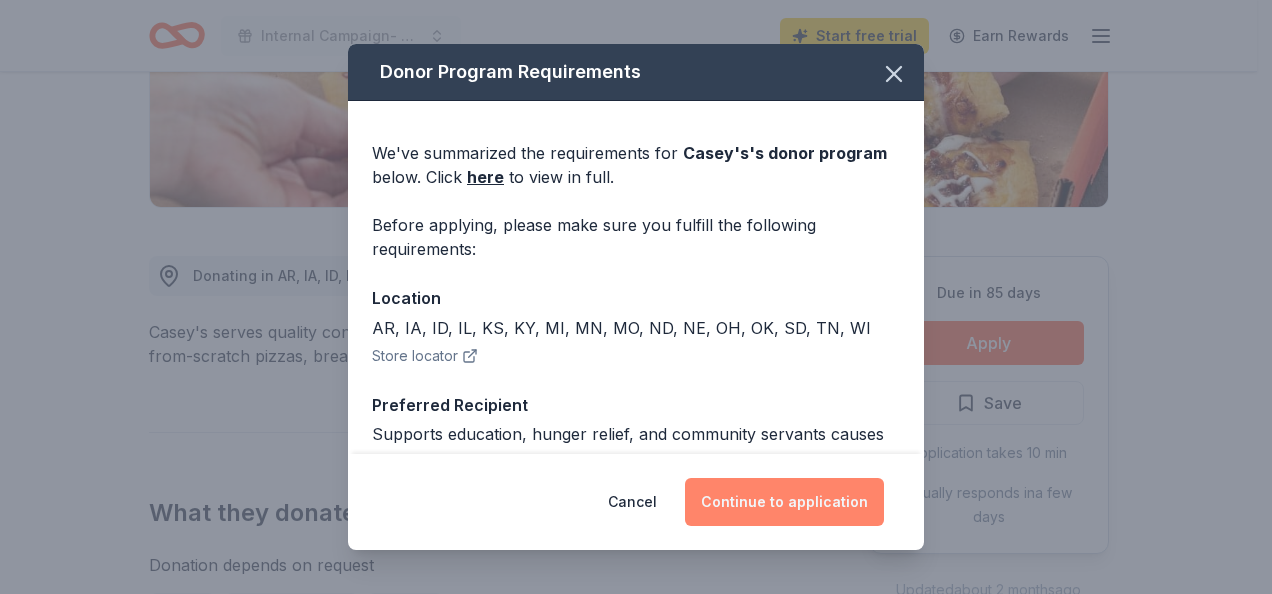 click on "Continue to application" at bounding box center [784, 502] 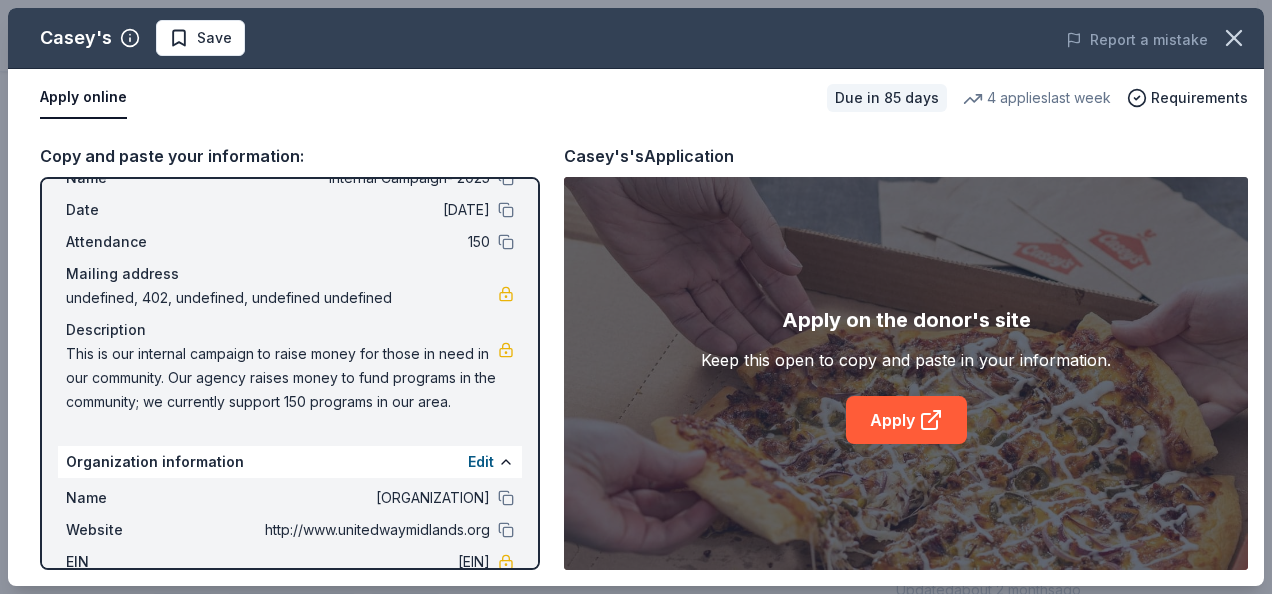 scroll, scrollTop: 0, scrollLeft: 0, axis: both 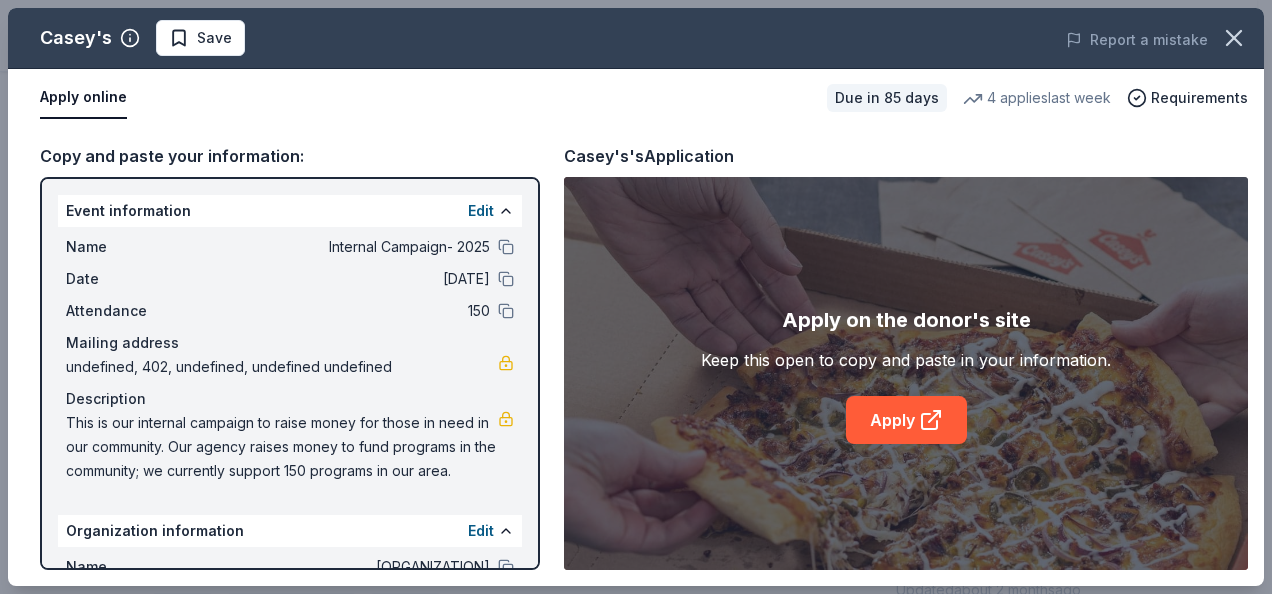 click on "This is our internal campaign to raise money for those in need in our community. Our agency raises money to fund programs in the community; we currently support 150 programs in our area." at bounding box center [282, 447] 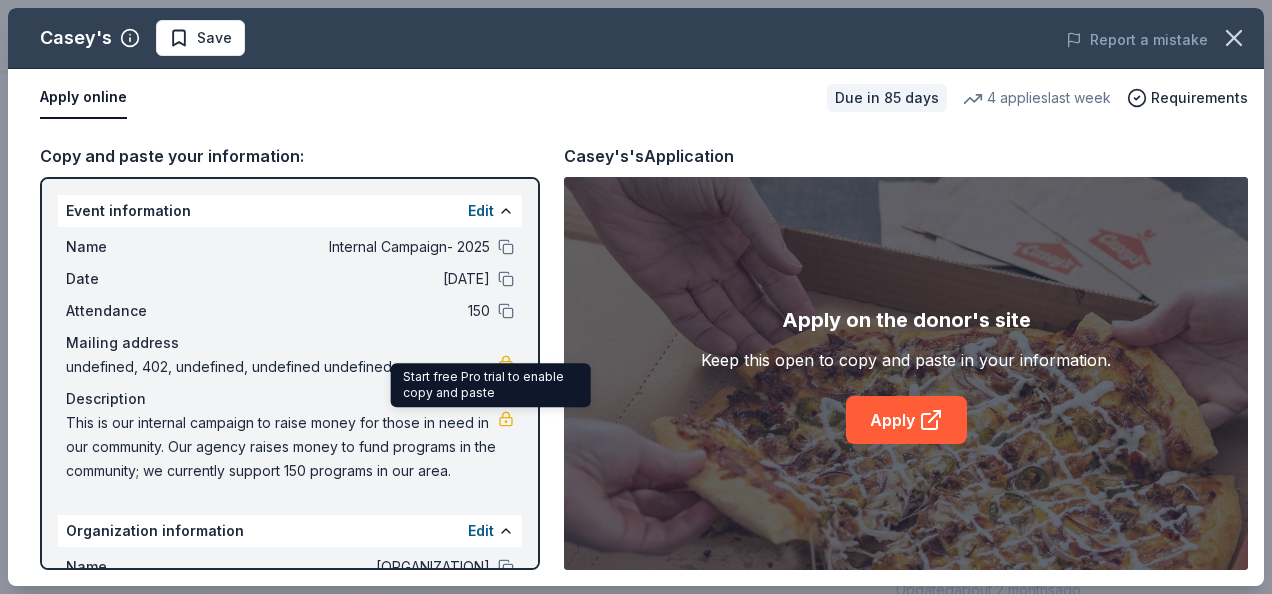 click at bounding box center (506, 419) 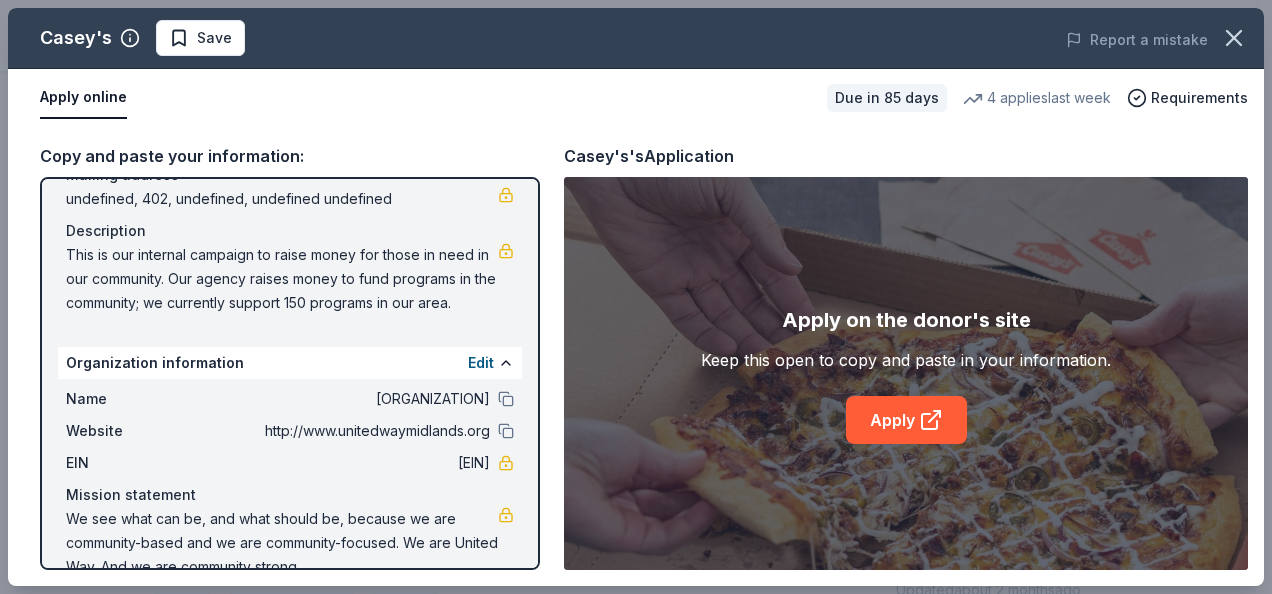 scroll, scrollTop: 200, scrollLeft: 0, axis: vertical 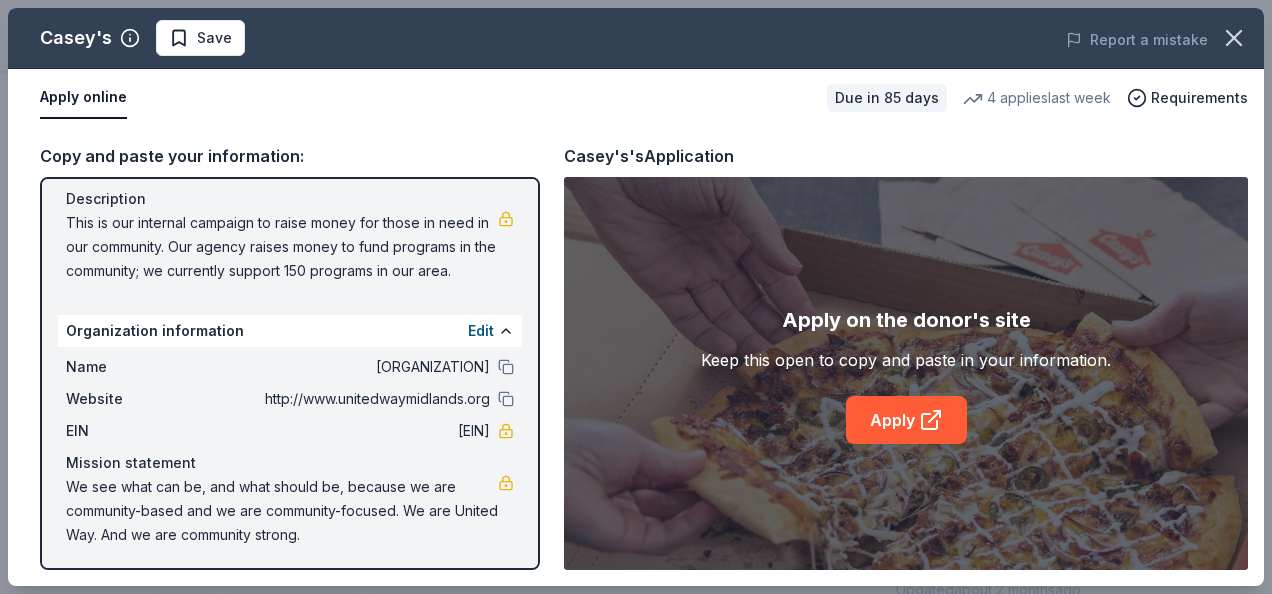 click on "This is our internal campaign to raise money for those in need in our community. Our agency raises money to fund programs in the community; we currently support 150 programs in our area." at bounding box center (282, 247) 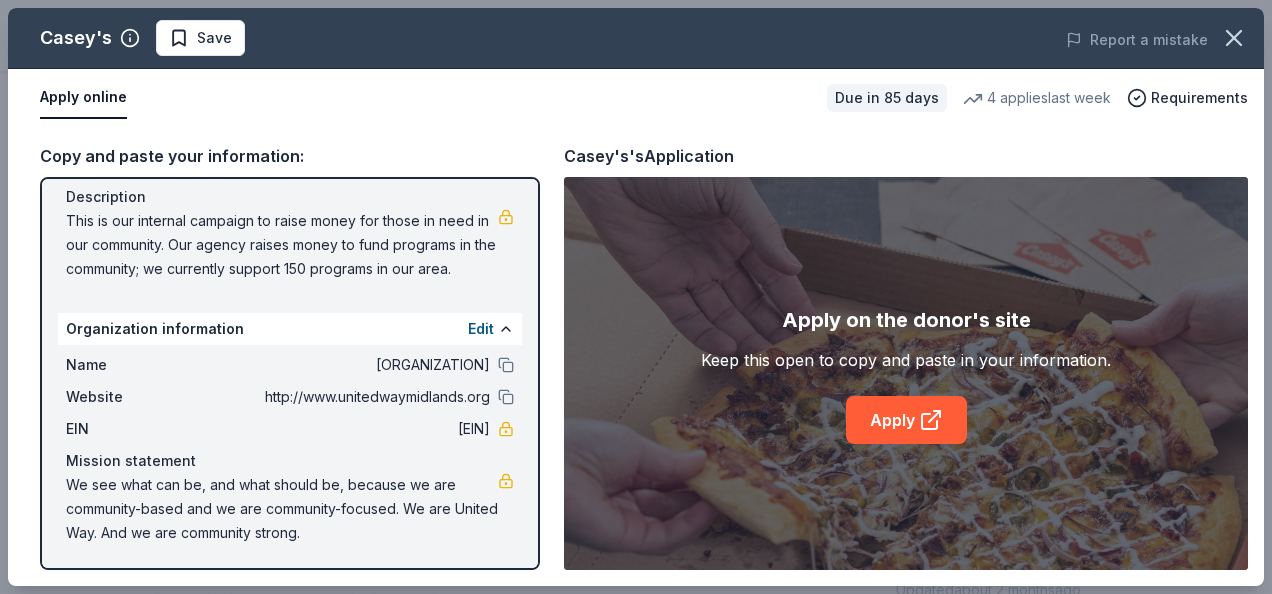 scroll, scrollTop: 203, scrollLeft: 0, axis: vertical 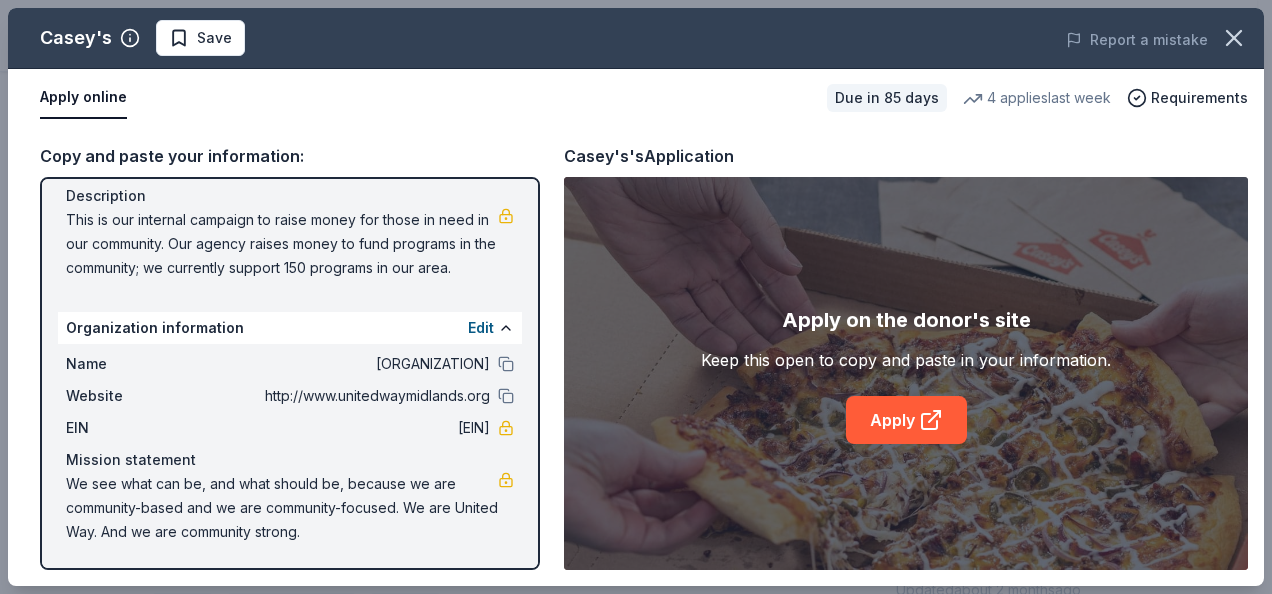 click on "http://www.unitedwaymidlands.org" at bounding box center [345, 396] 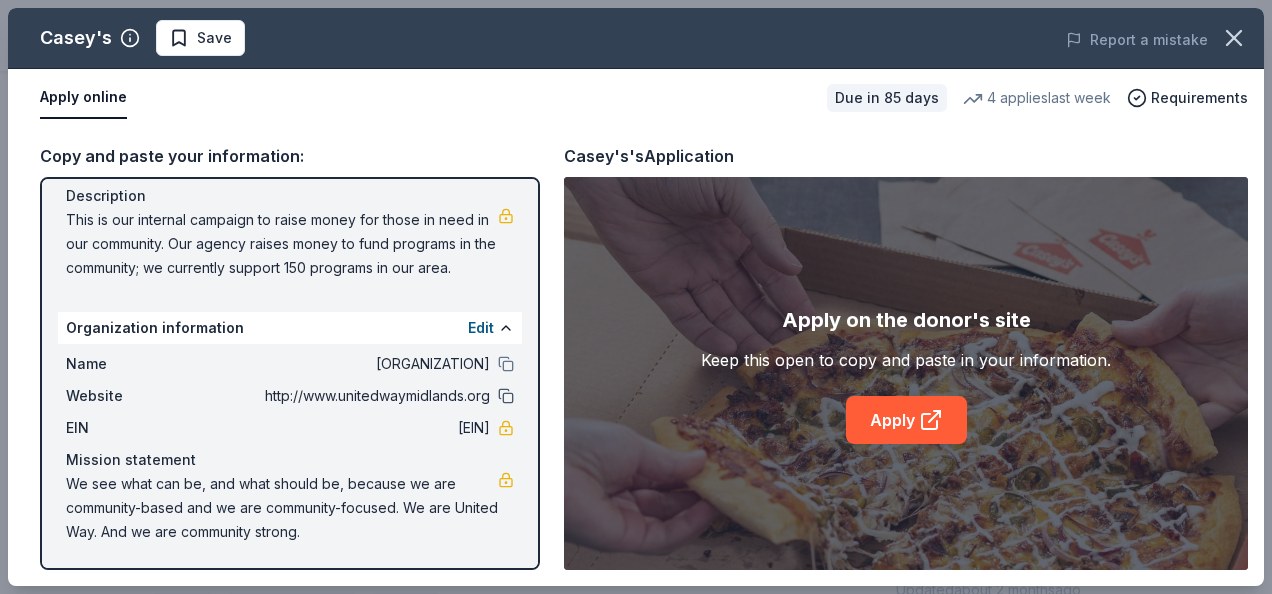 click at bounding box center (506, 396) 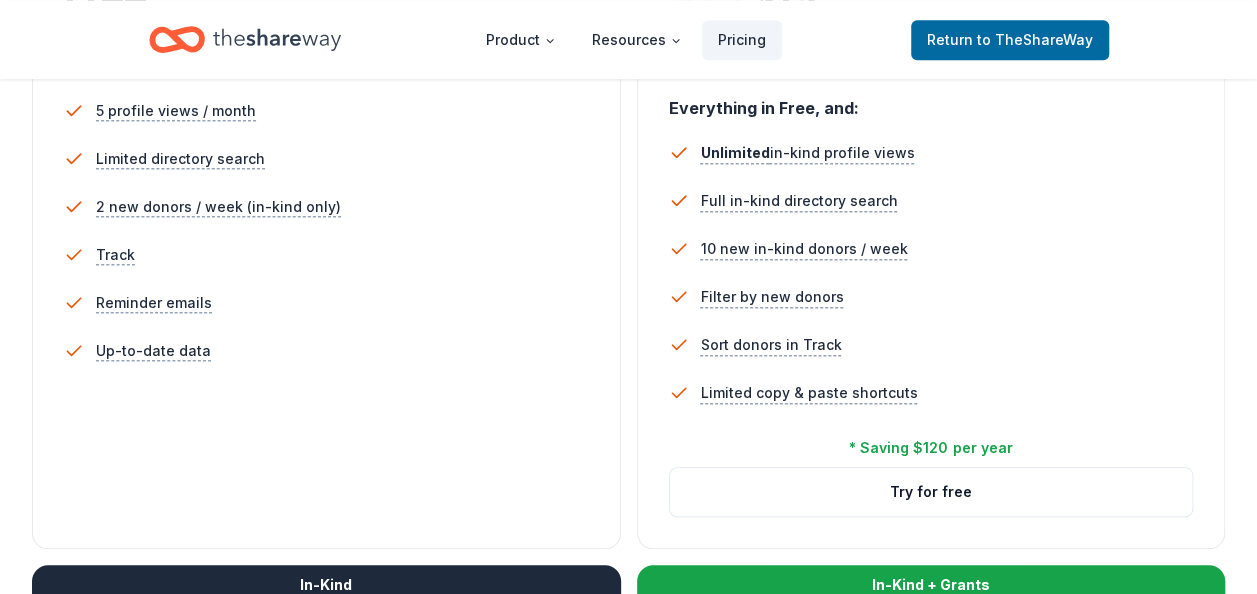 scroll, scrollTop: 700, scrollLeft: 0, axis: vertical 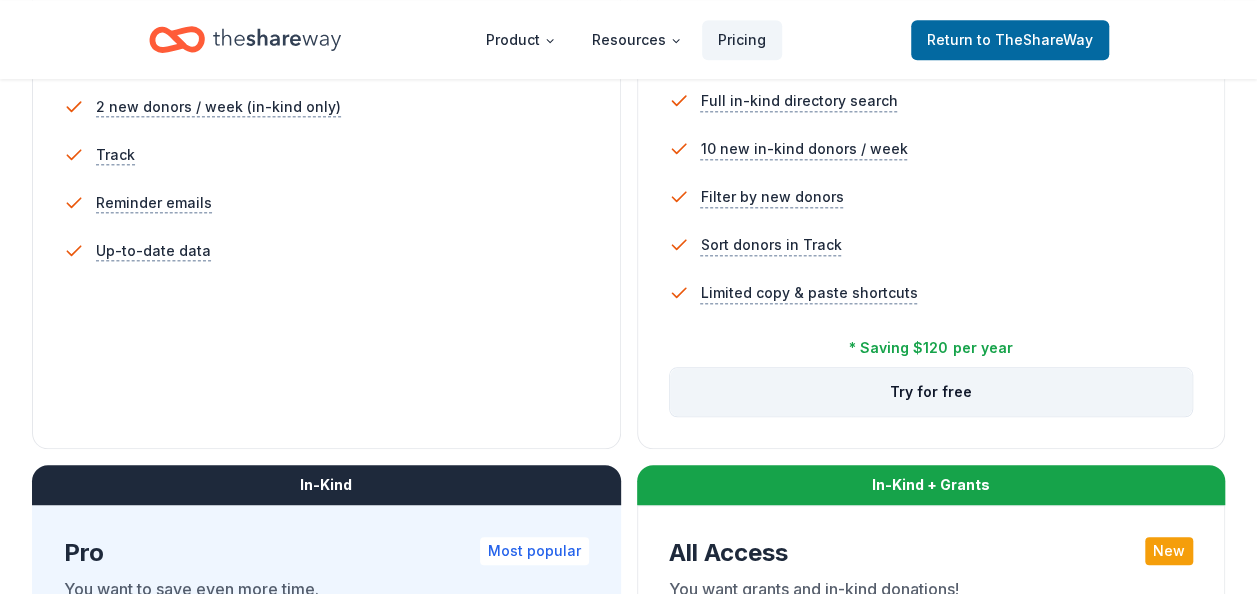 click on "Try for free" at bounding box center [931, 392] 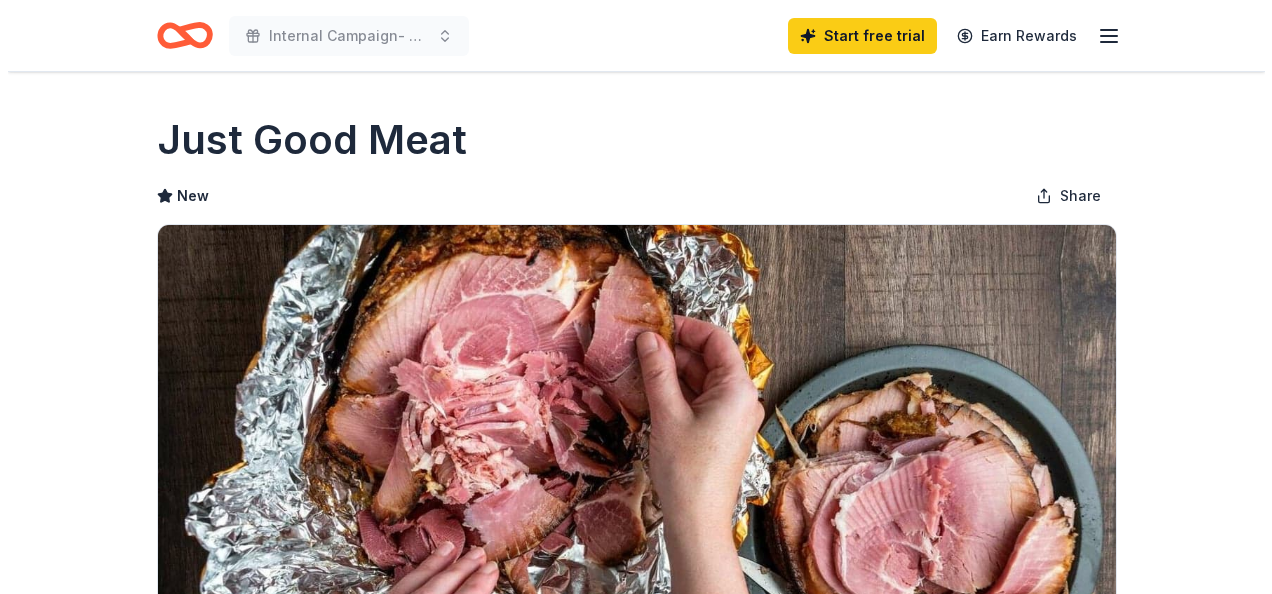 scroll, scrollTop: 400, scrollLeft: 0, axis: vertical 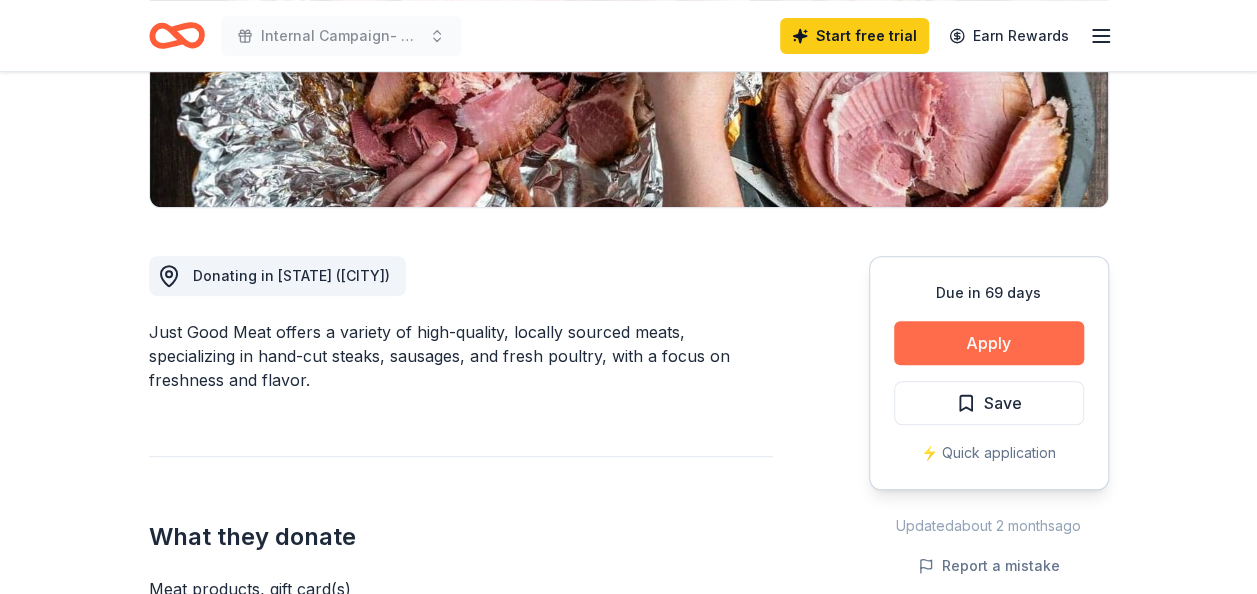click on "Apply" at bounding box center [989, 343] 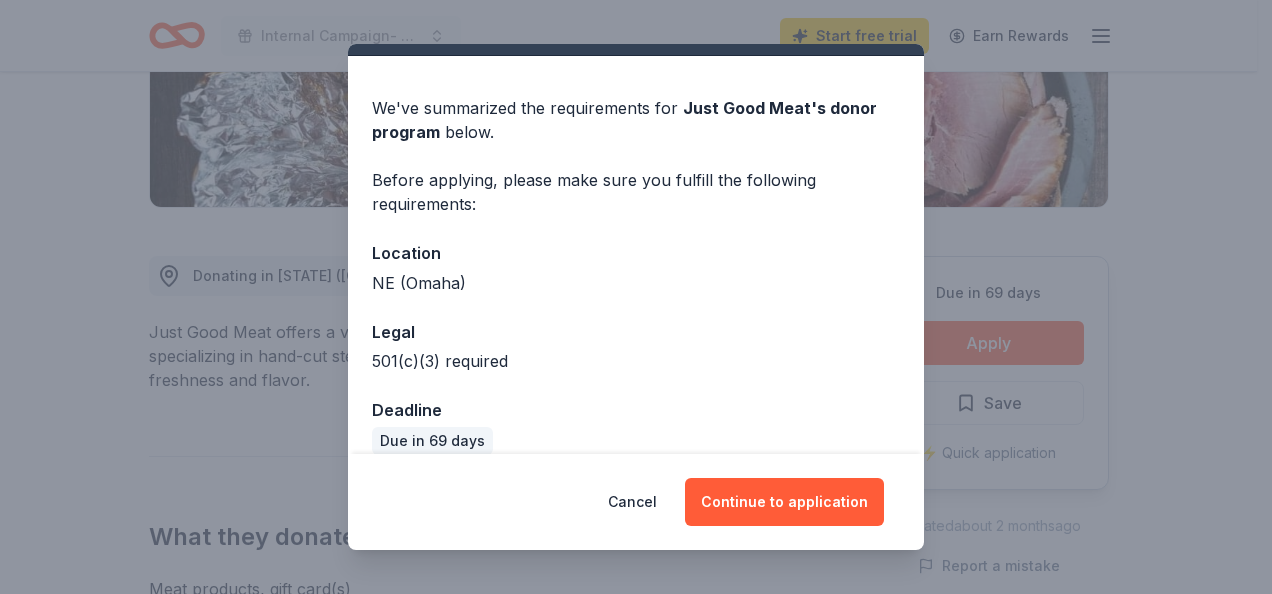 scroll, scrollTop: 70, scrollLeft: 0, axis: vertical 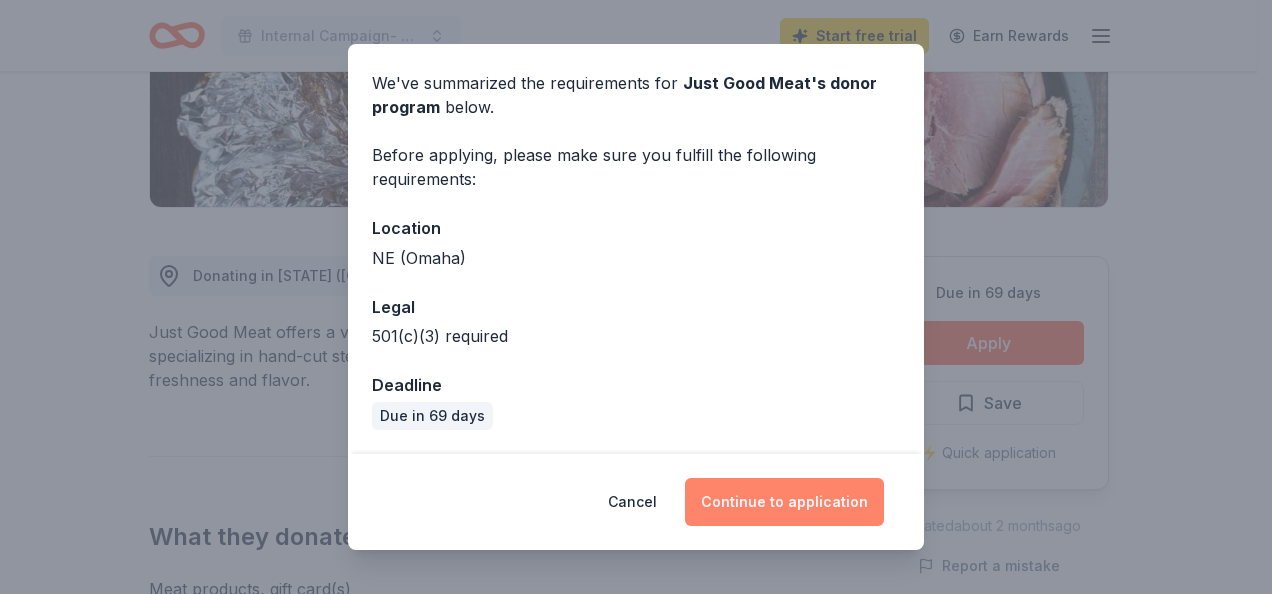 drag, startPoint x: 802, startPoint y: 498, endPoint x: 802, endPoint y: 486, distance: 12 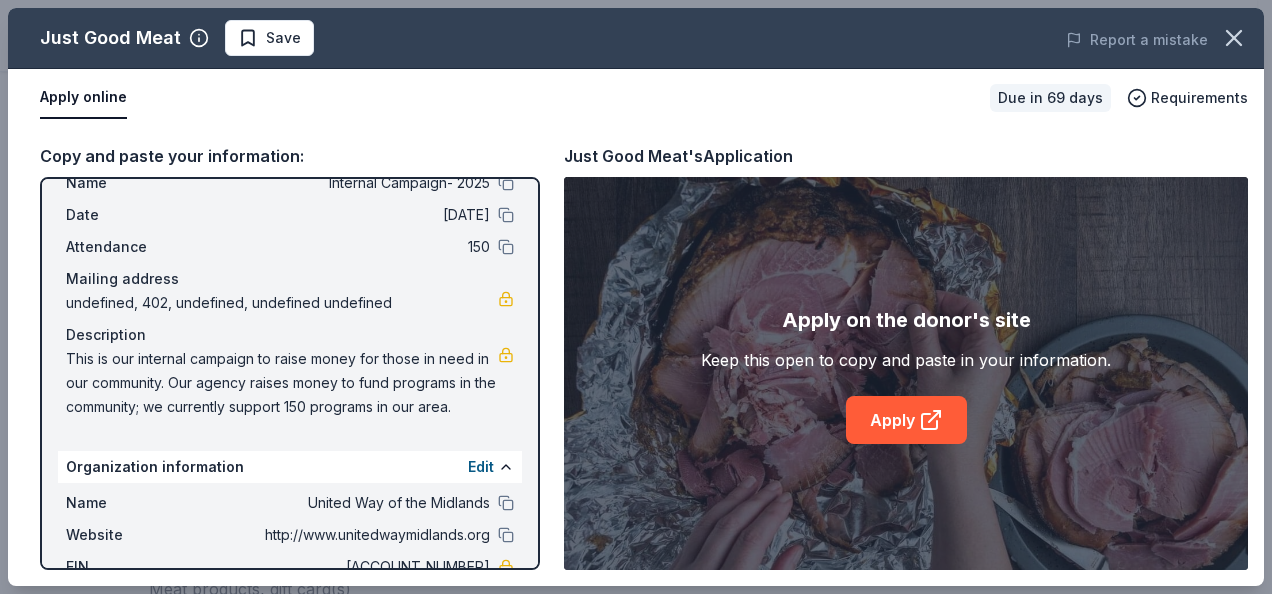 scroll, scrollTop: 0, scrollLeft: 0, axis: both 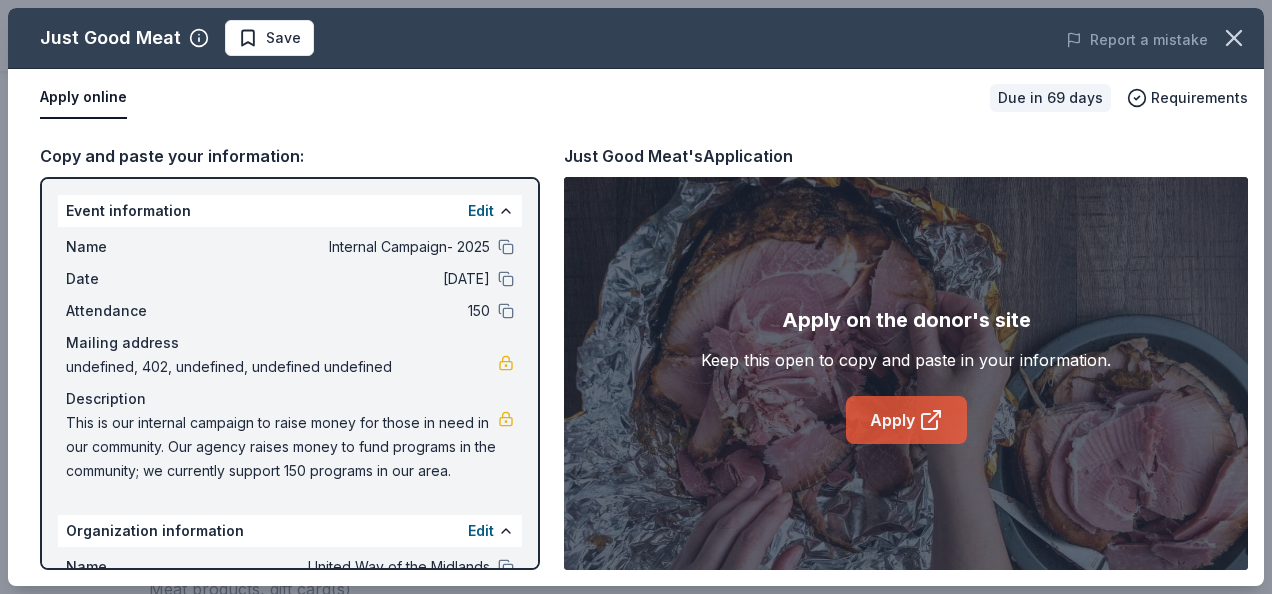click 